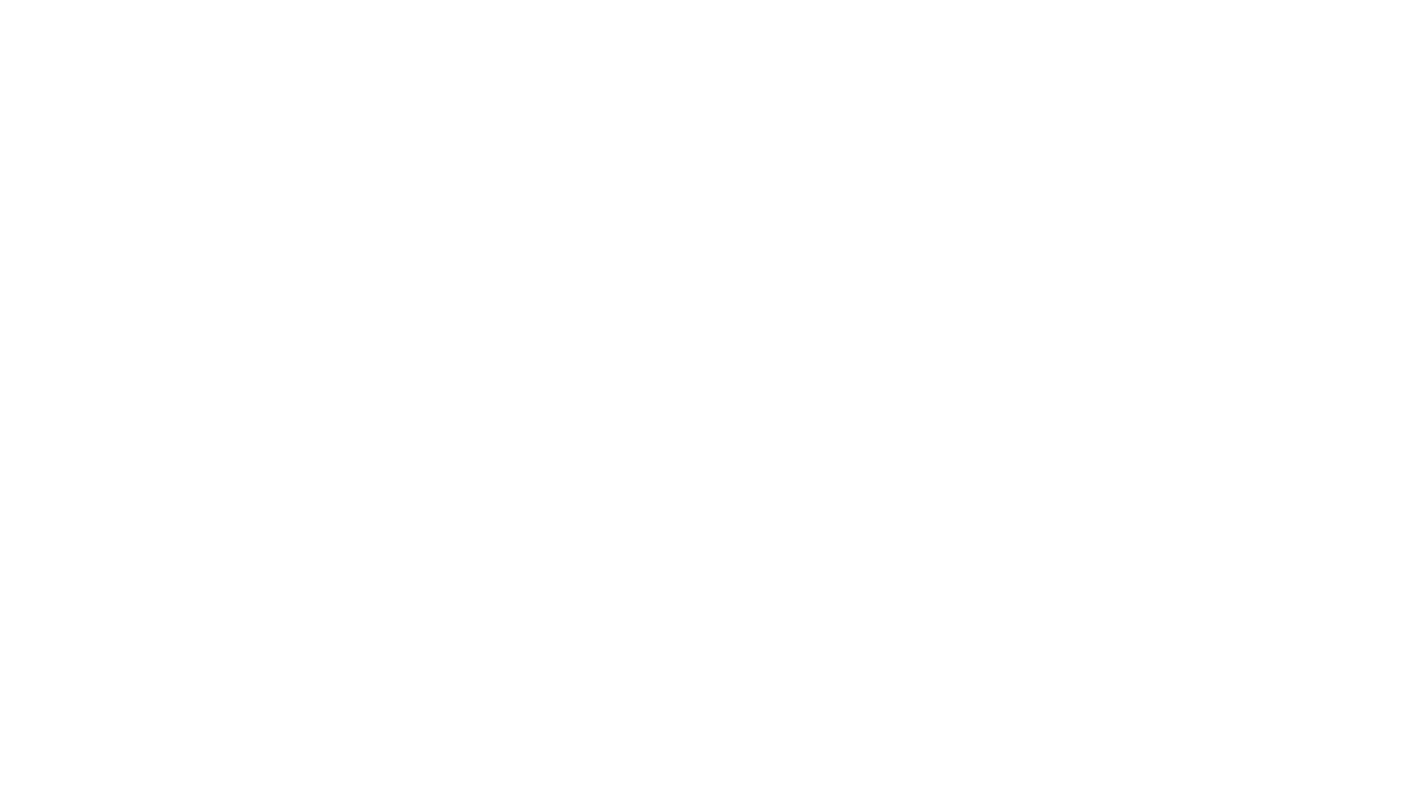 scroll, scrollTop: 0, scrollLeft: 0, axis: both 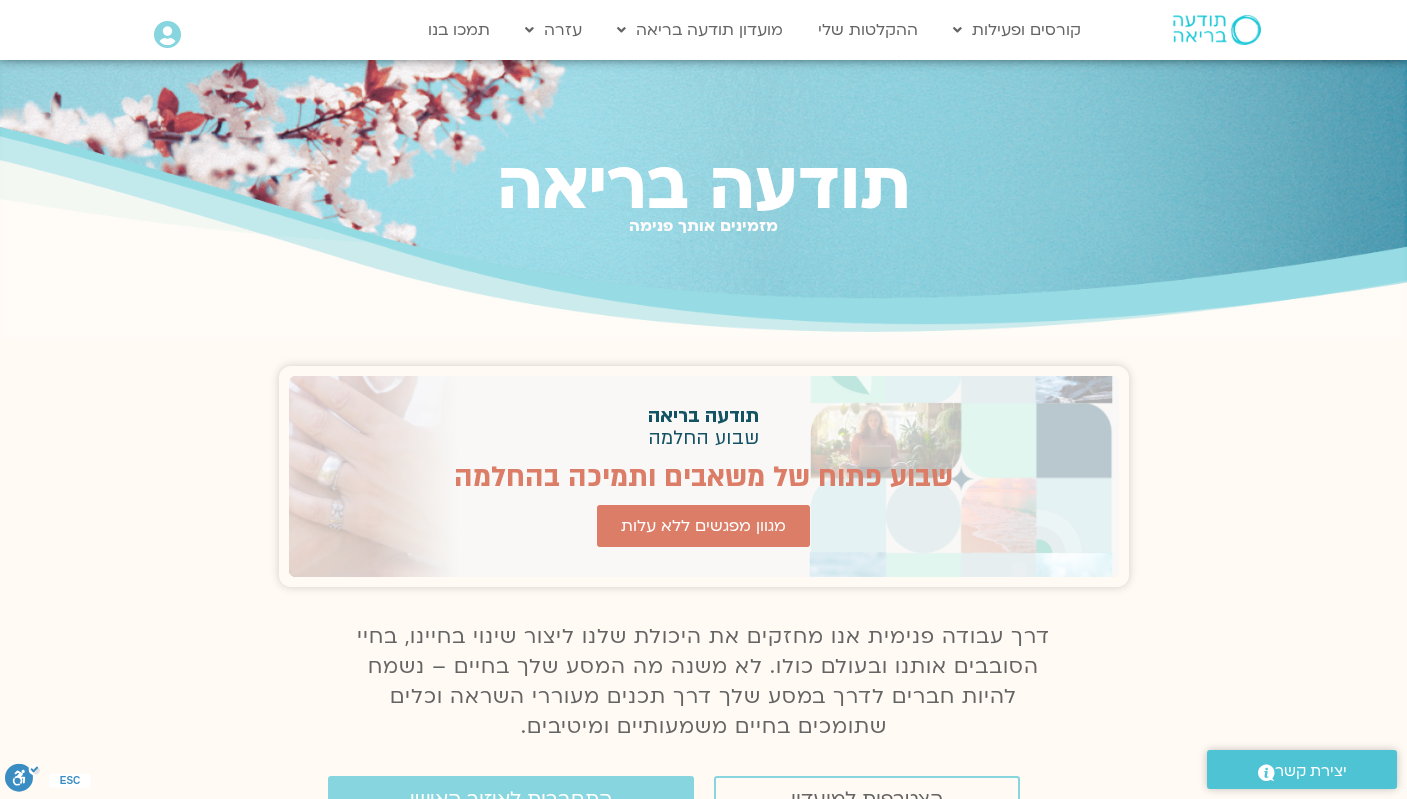 click at bounding box center [167, 35] 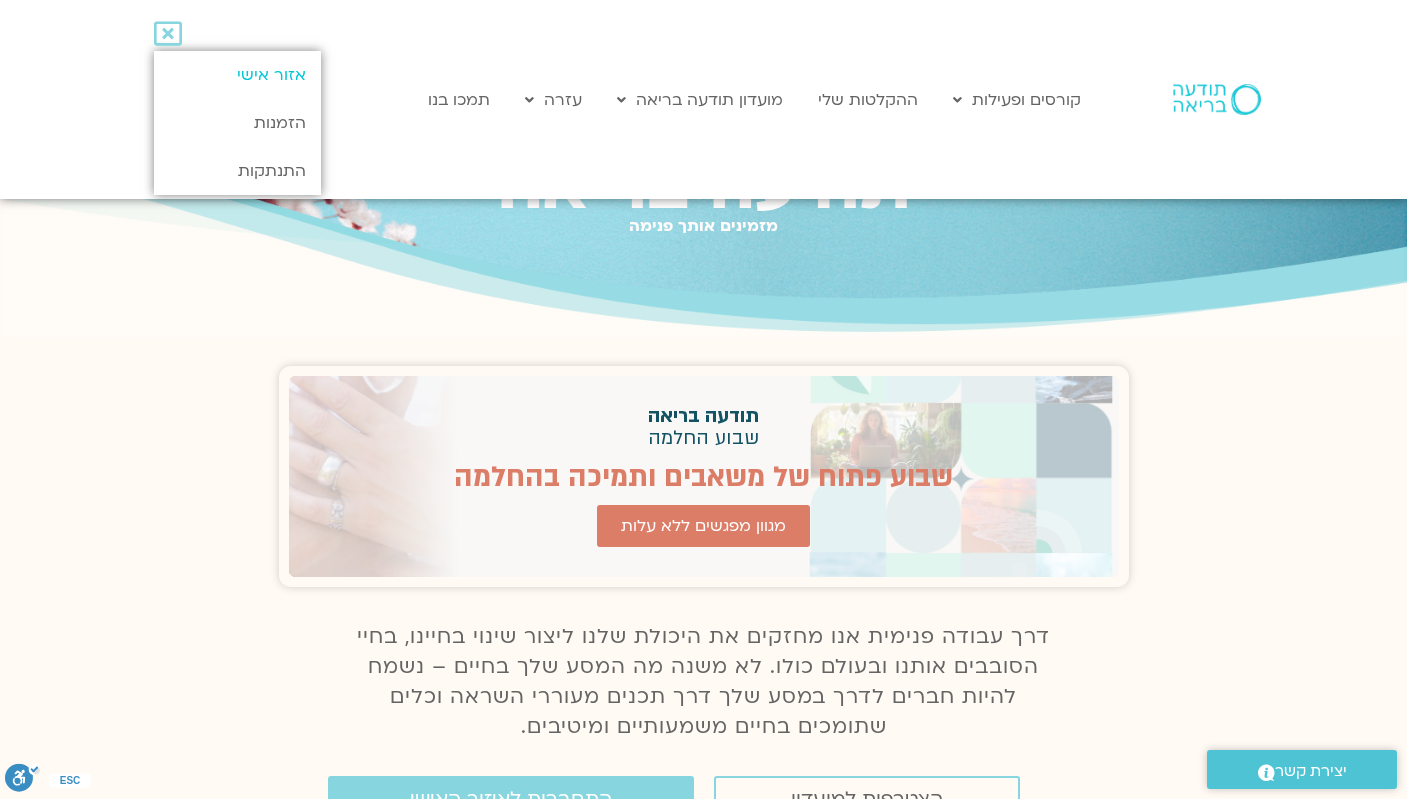 click on "אזור אישי" at bounding box center [237, 75] 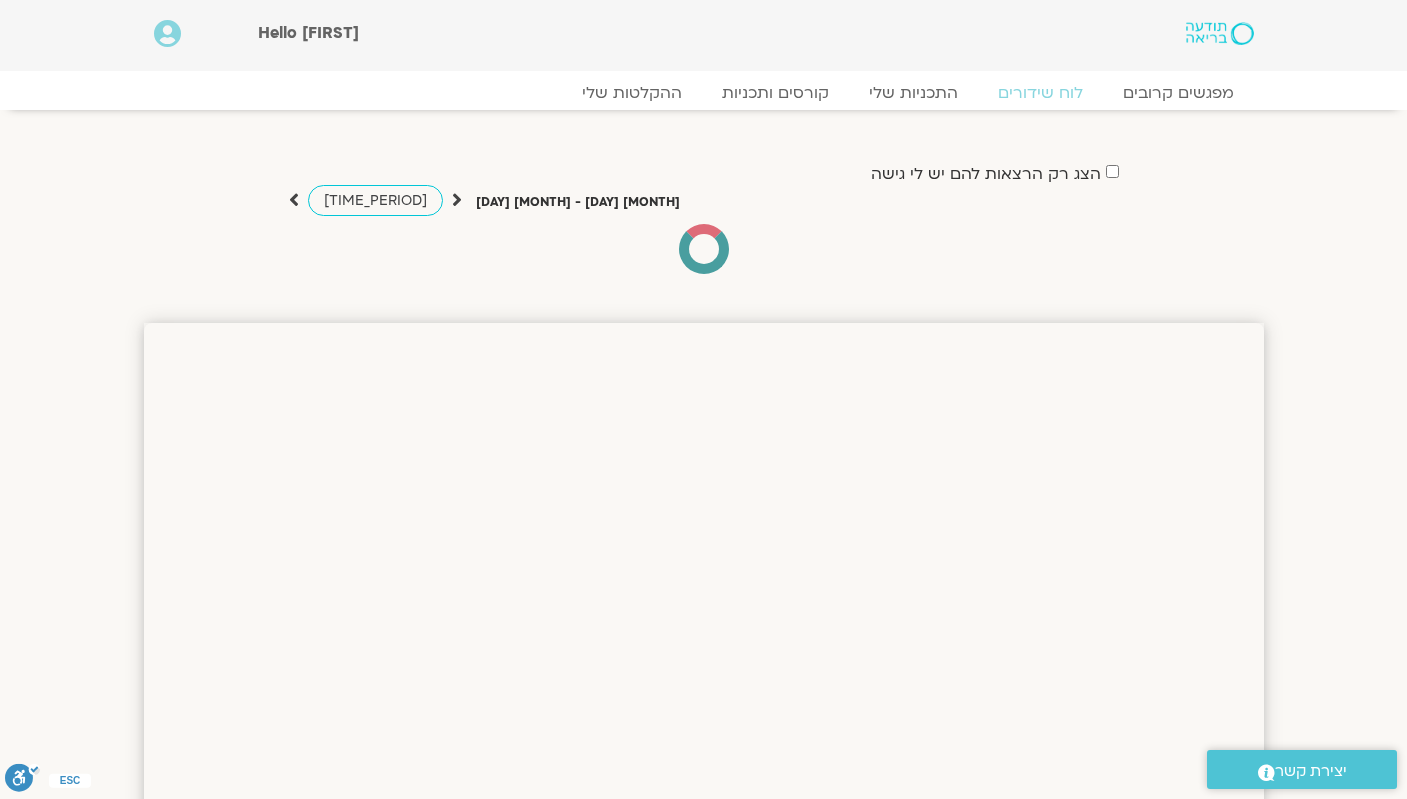 scroll, scrollTop: 0, scrollLeft: 0, axis: both 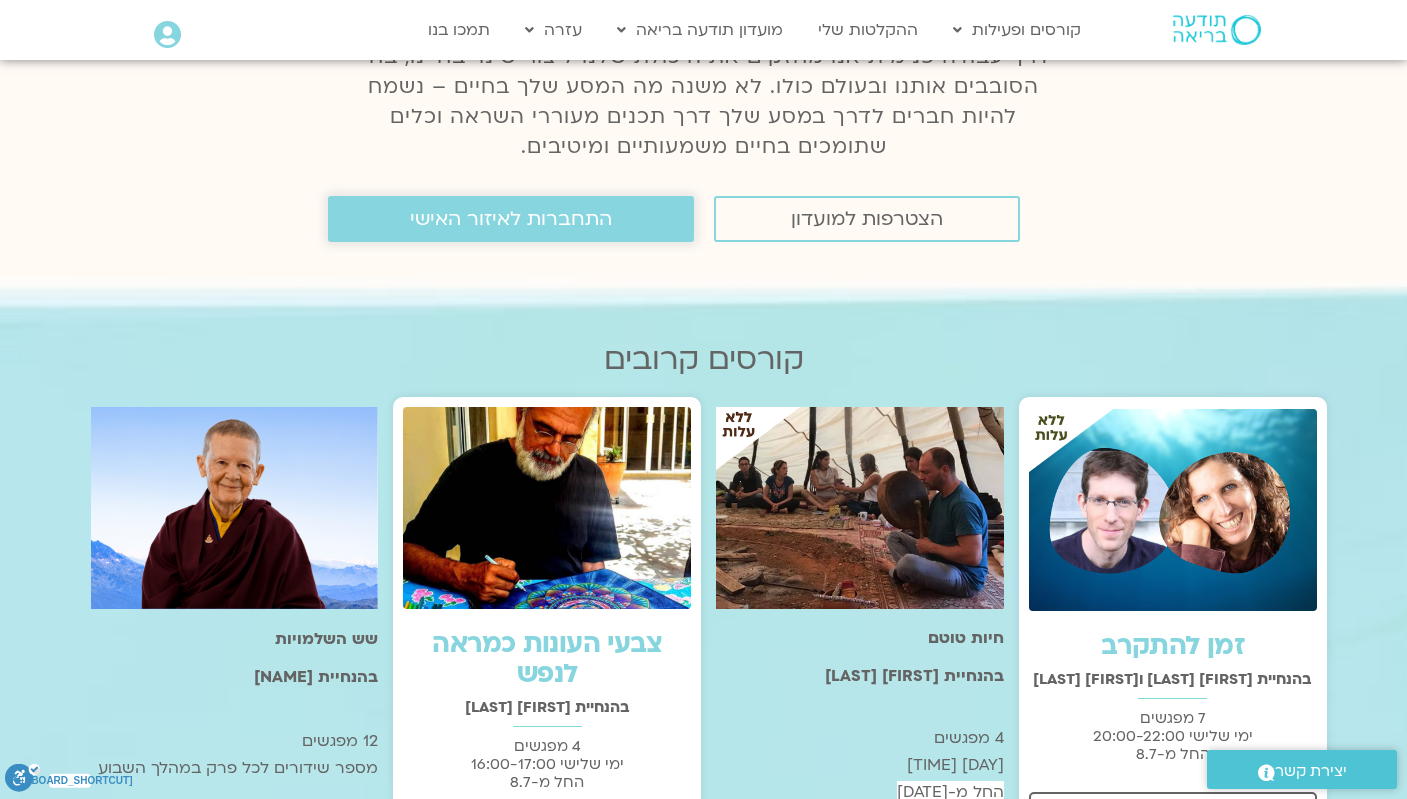 click on "התחברות לאיזור האישי" at bounding box center [511, 219] 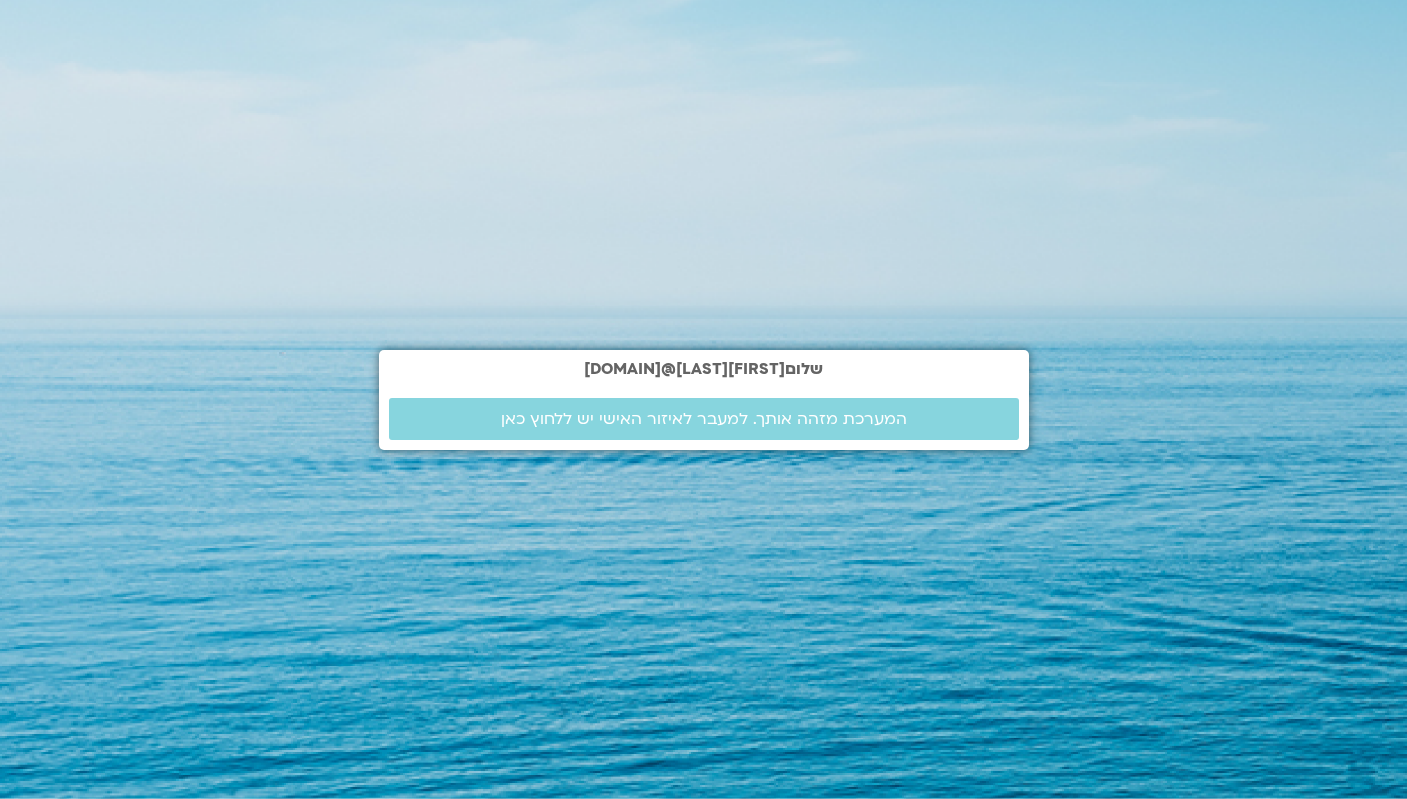 scroll, scrollTop: 0, scrollLeft: 0, axis: both 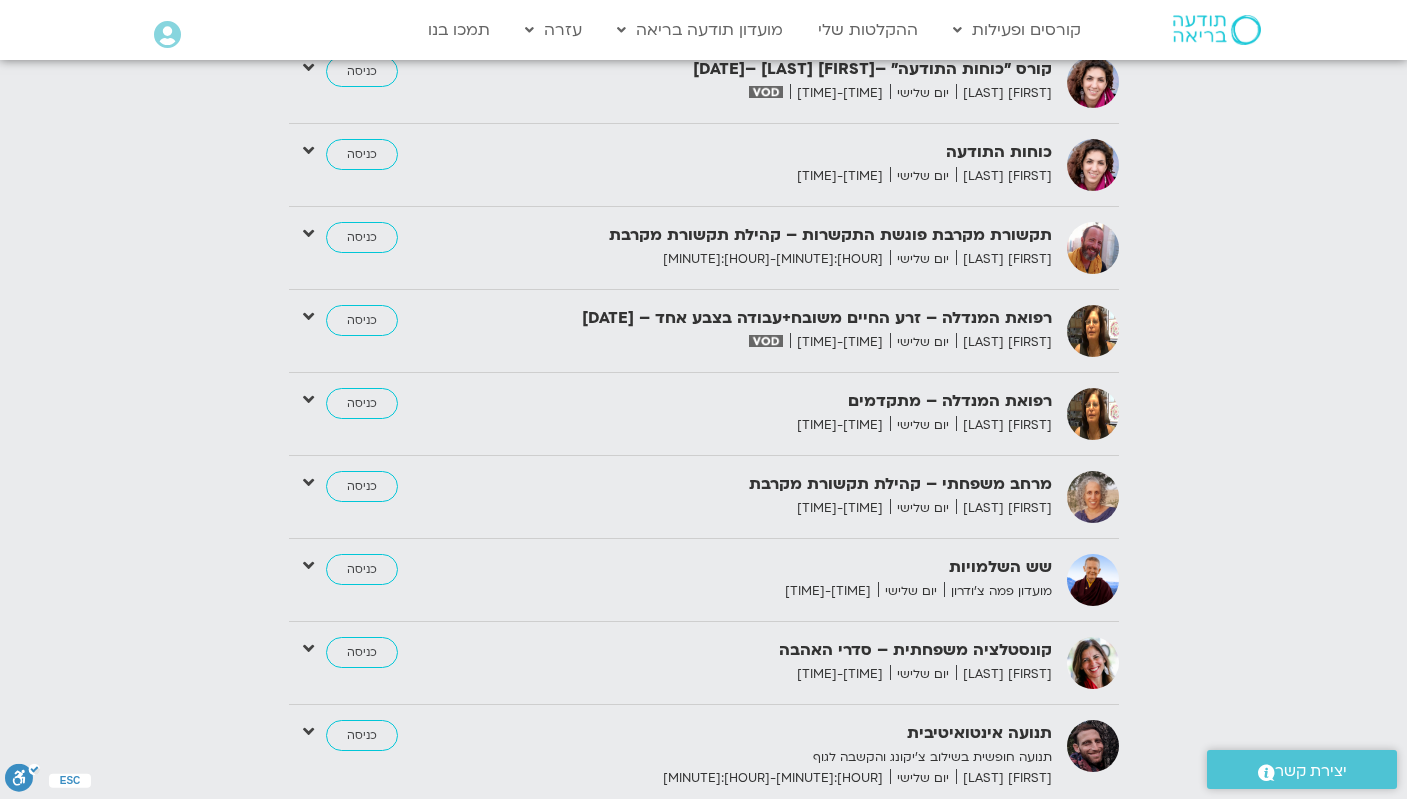 click on "כניסה" at bounding box center [362, 1102] 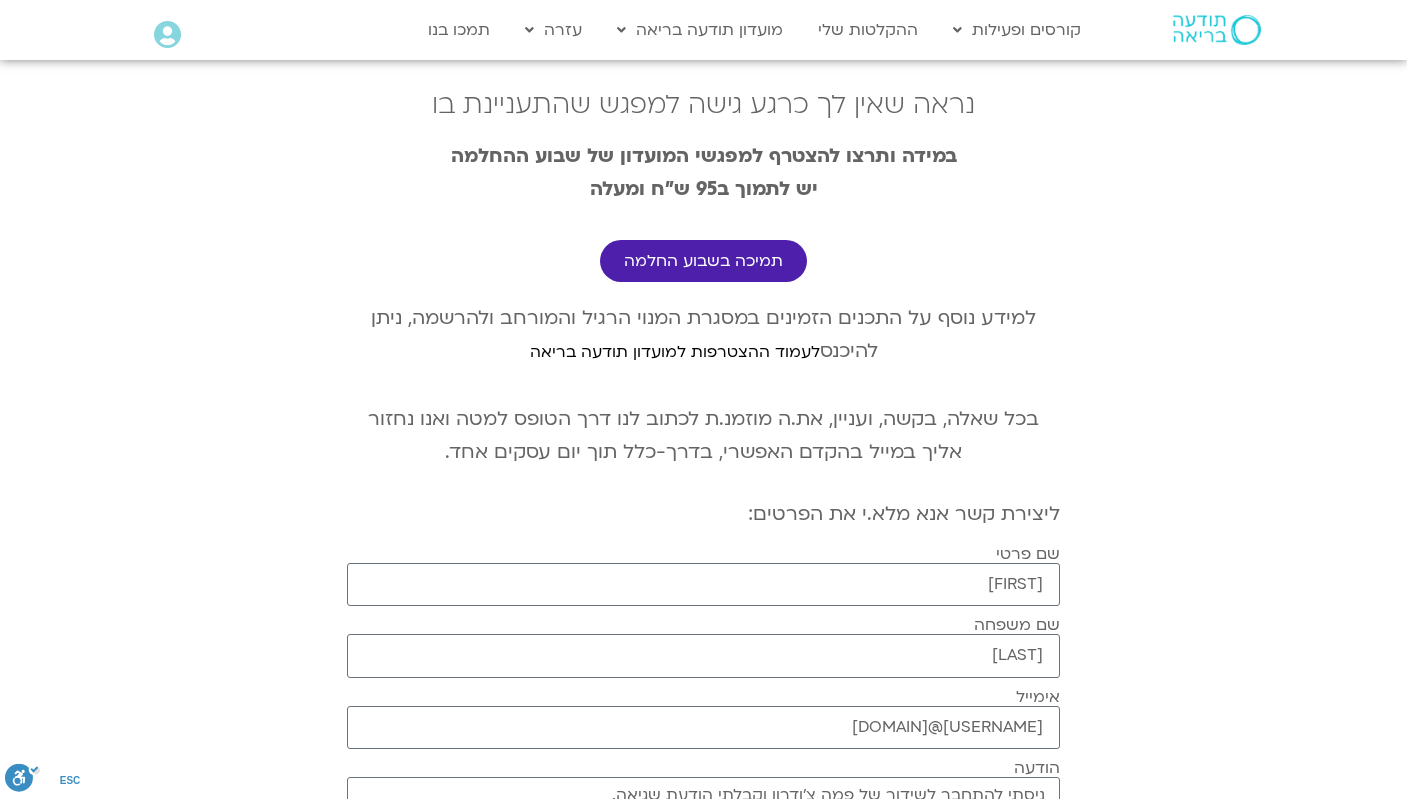 scroll, scrollTop: 0, scrollLeft: 0, axis: both 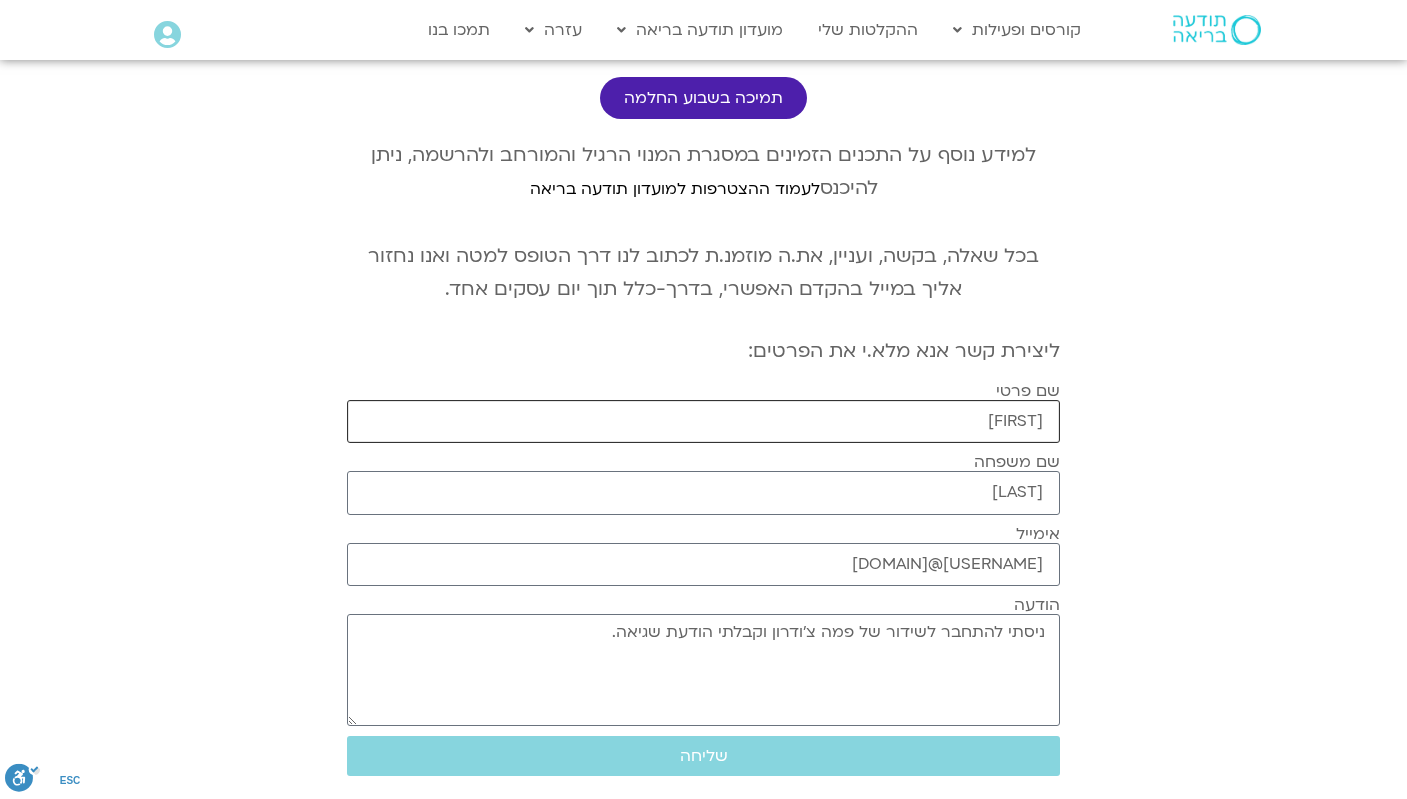 drag, startPoint x: 957, startPoint y: 405, endPoint x: 1049, endPoint y: 418, distance: 92.91394 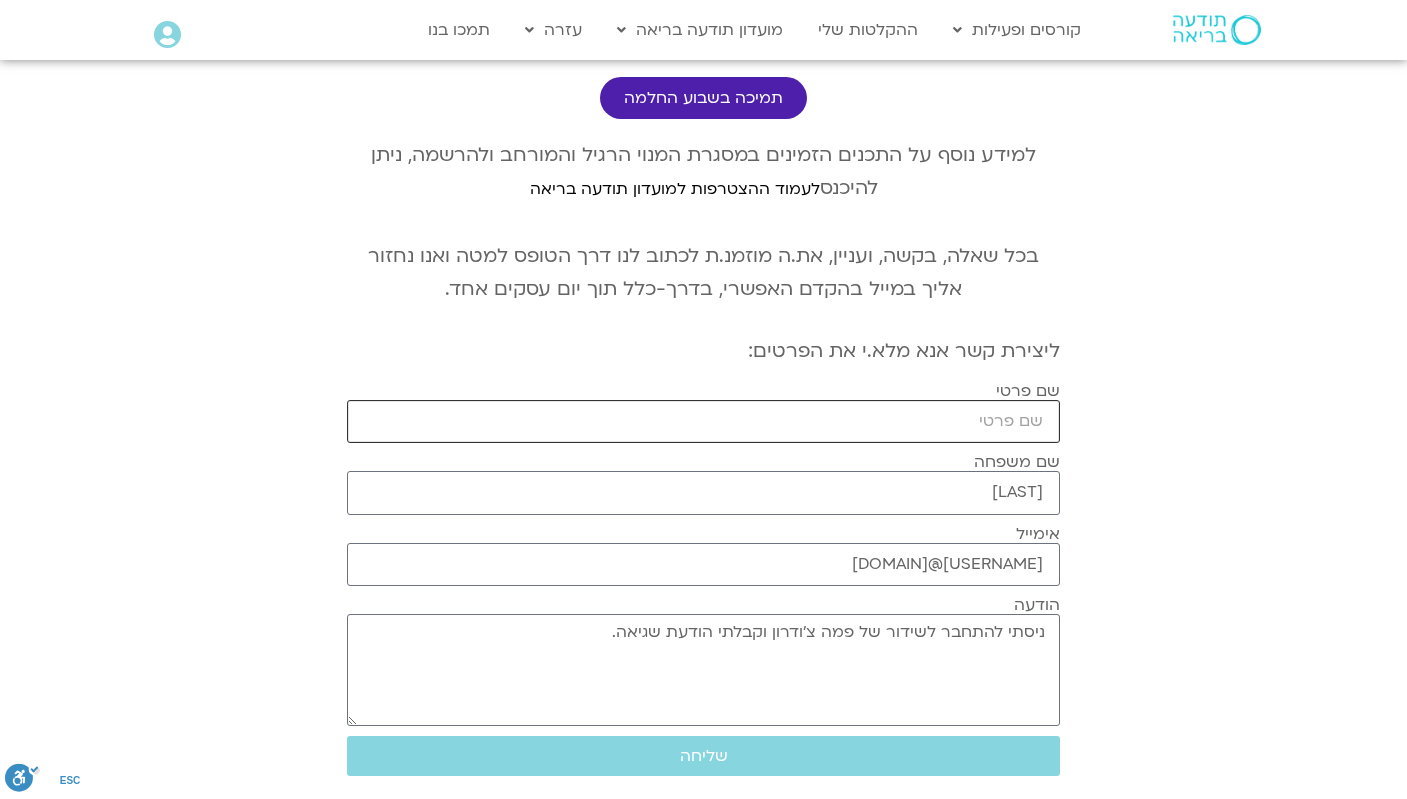 paste on "Gladys" 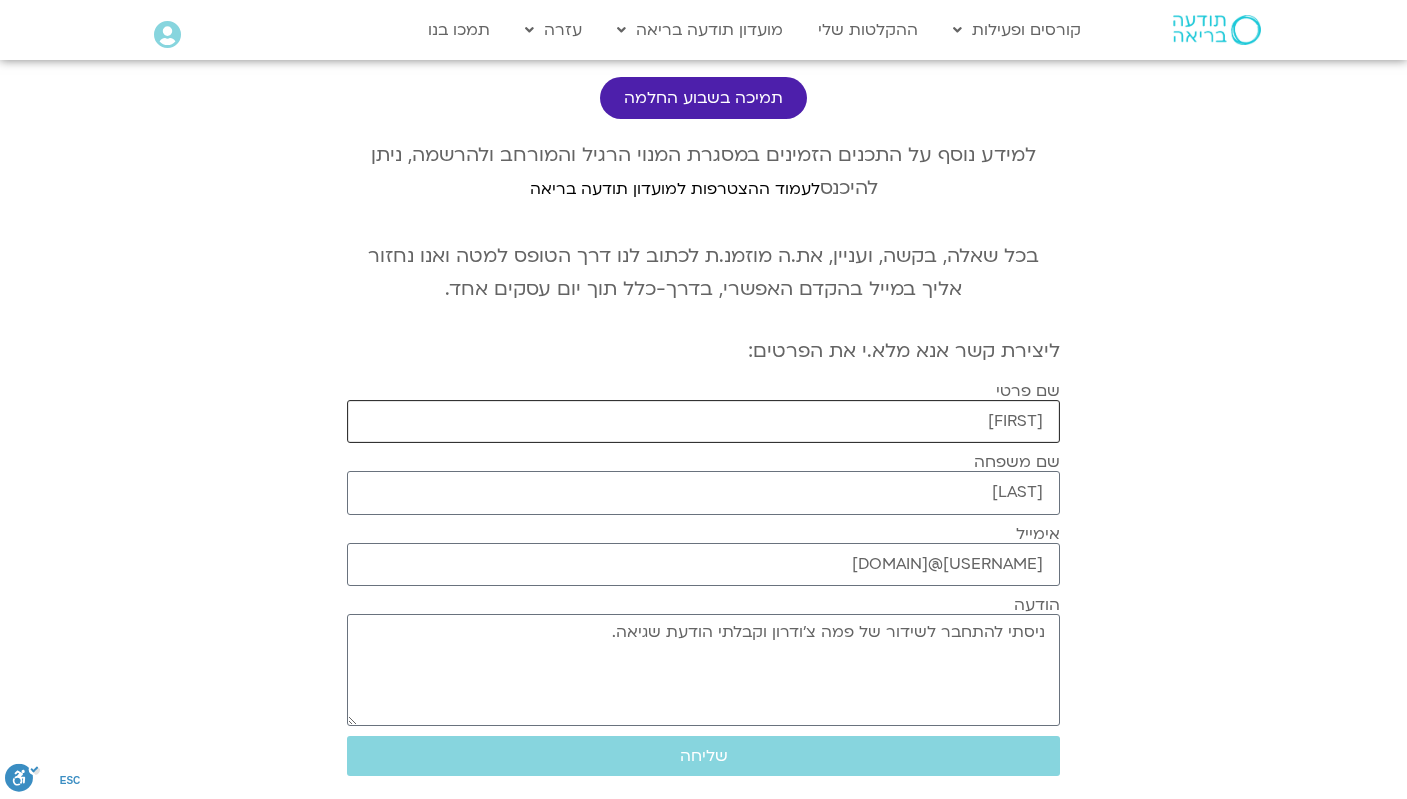 type on "Gladys" 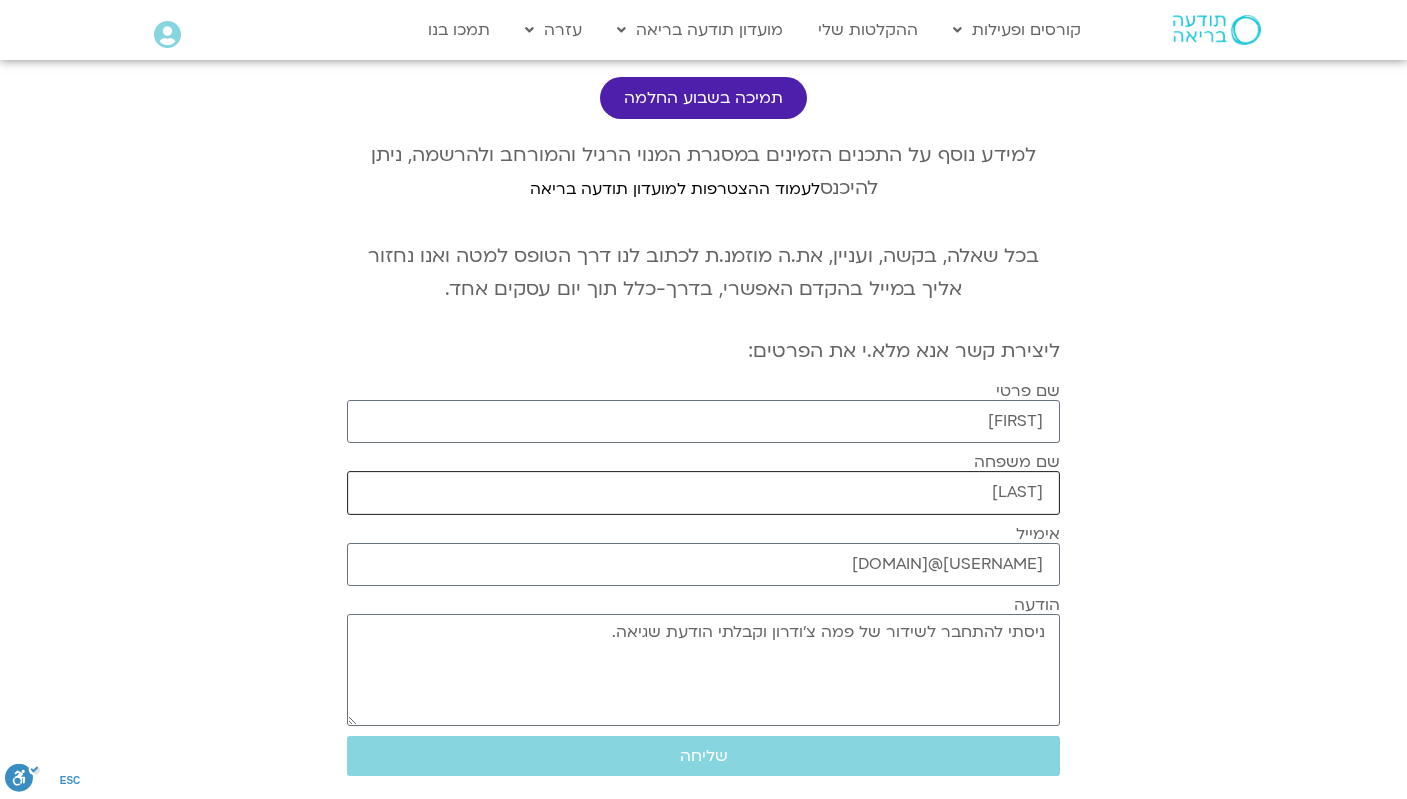 drag, startPoint x: 979, startPoint y: 480, endPoint x: 1141, endPoint y: 459, distance: 163.35544 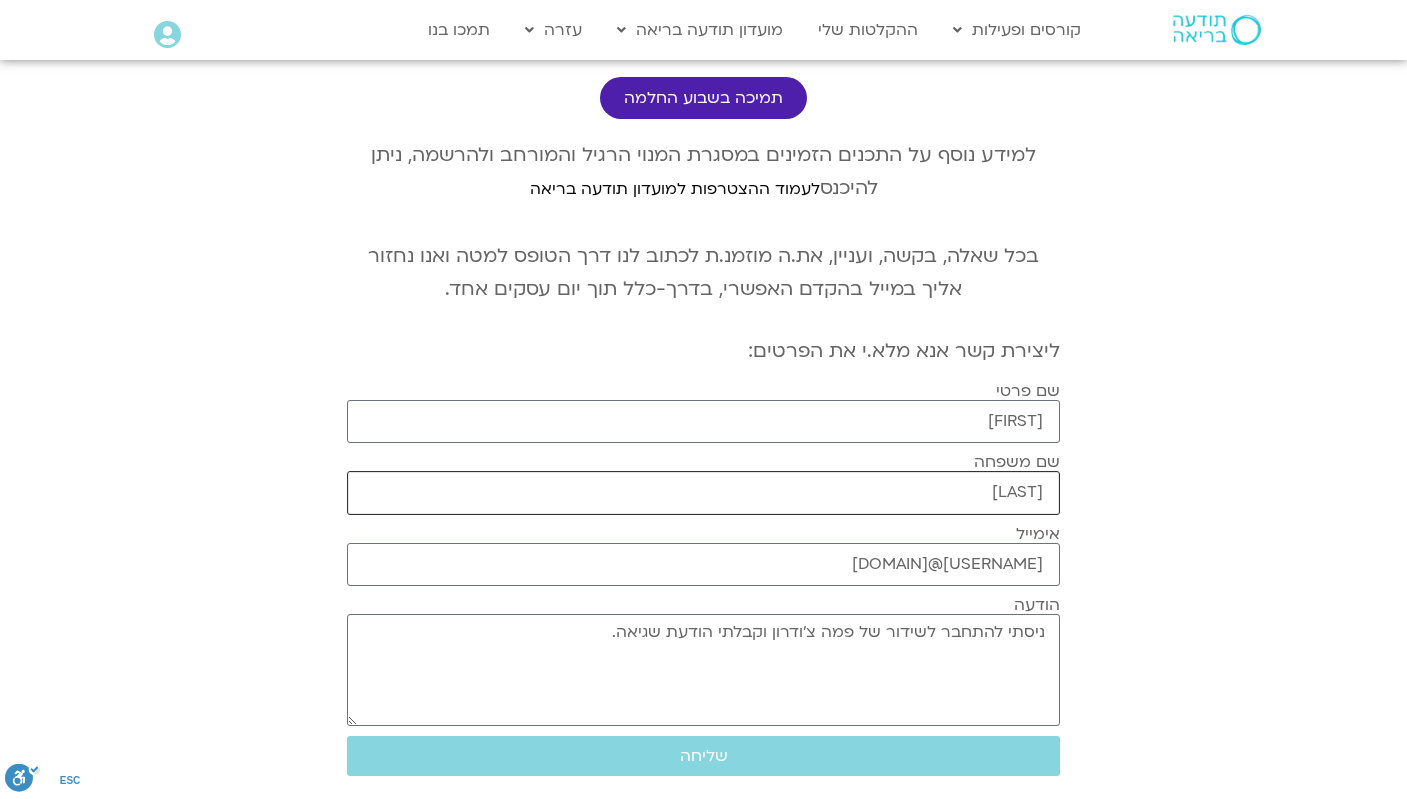 type on "Osias" 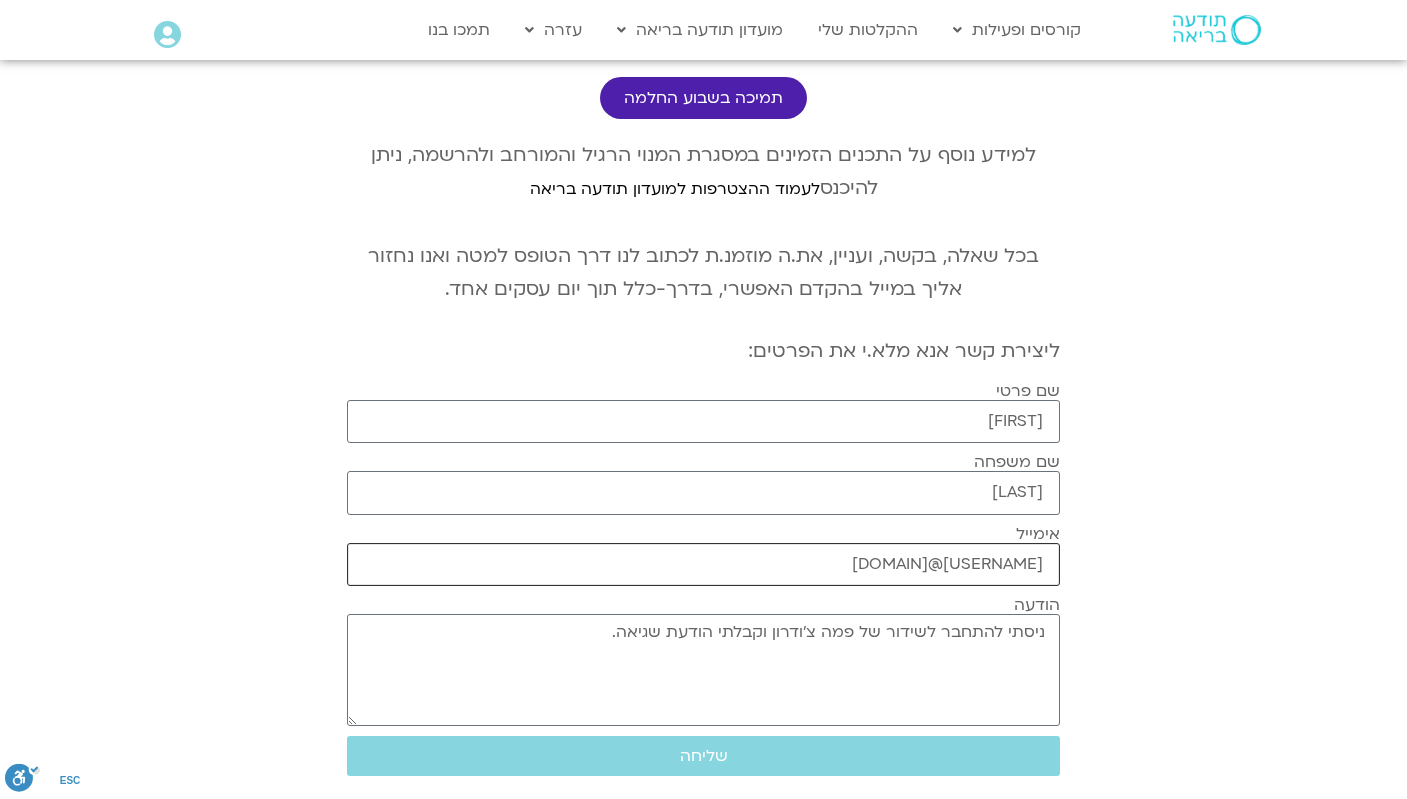 drag, startPoint x: 860, startPoint y: 545, endPoint x: 1085, endPoint y: 540, distance: 225.05554 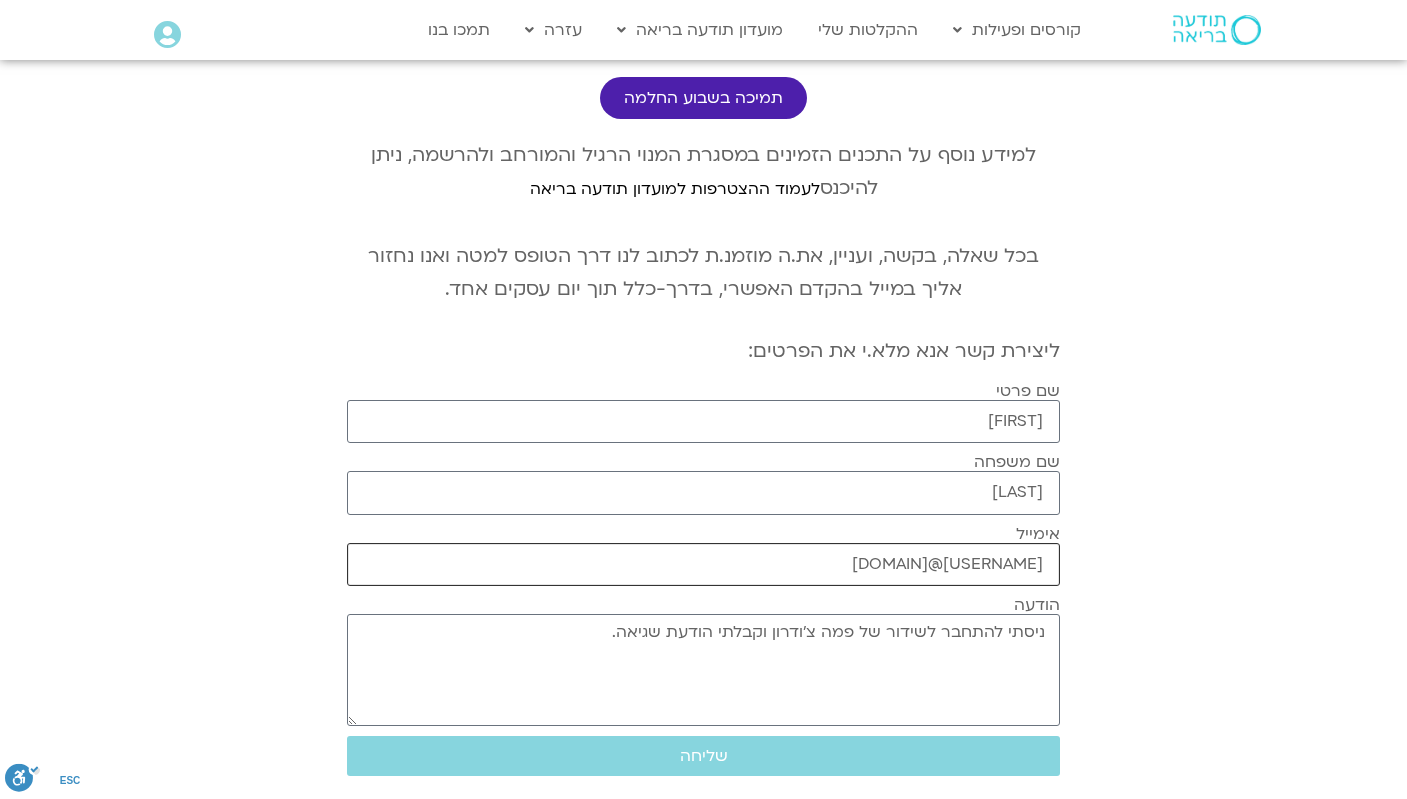 paste on "Gladys" 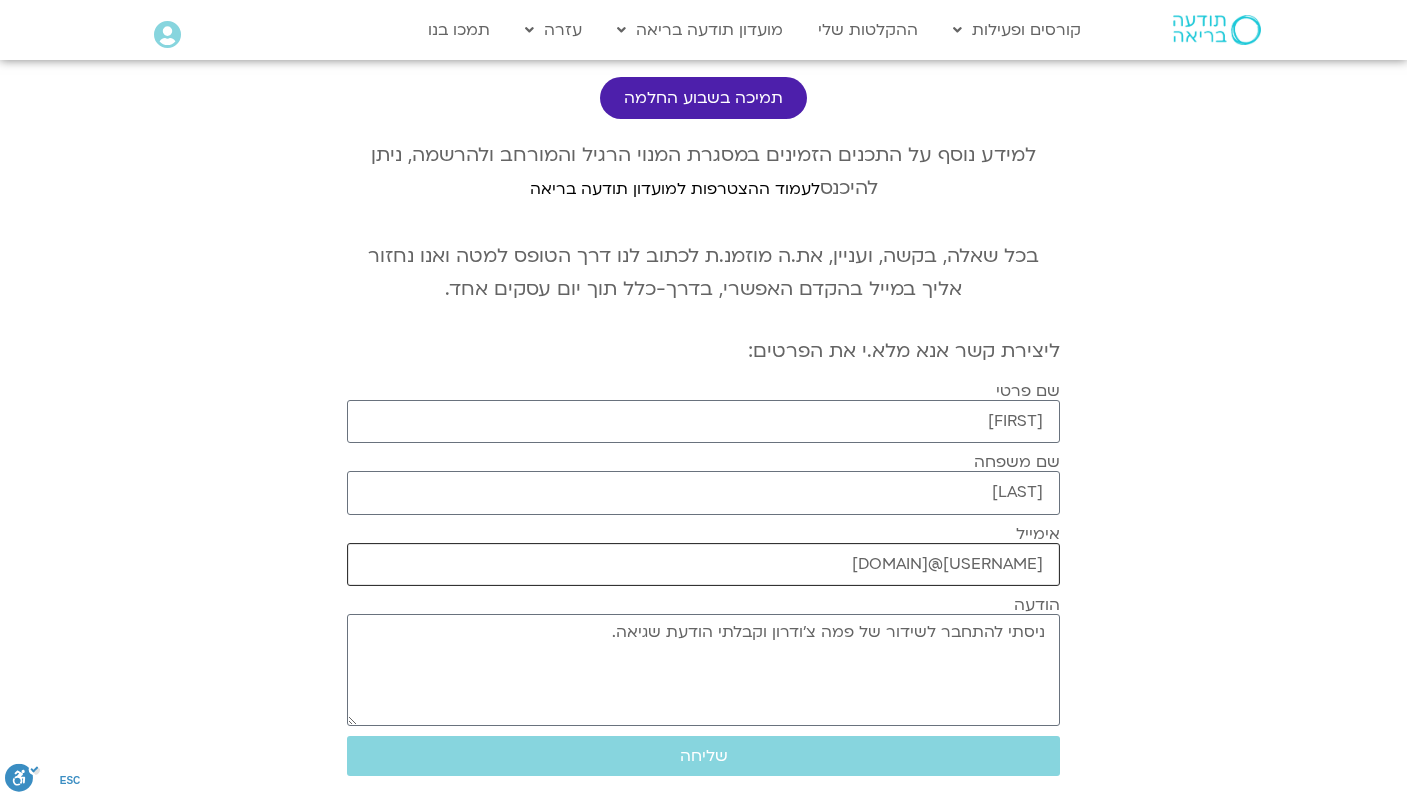 paste on "gladysosias" 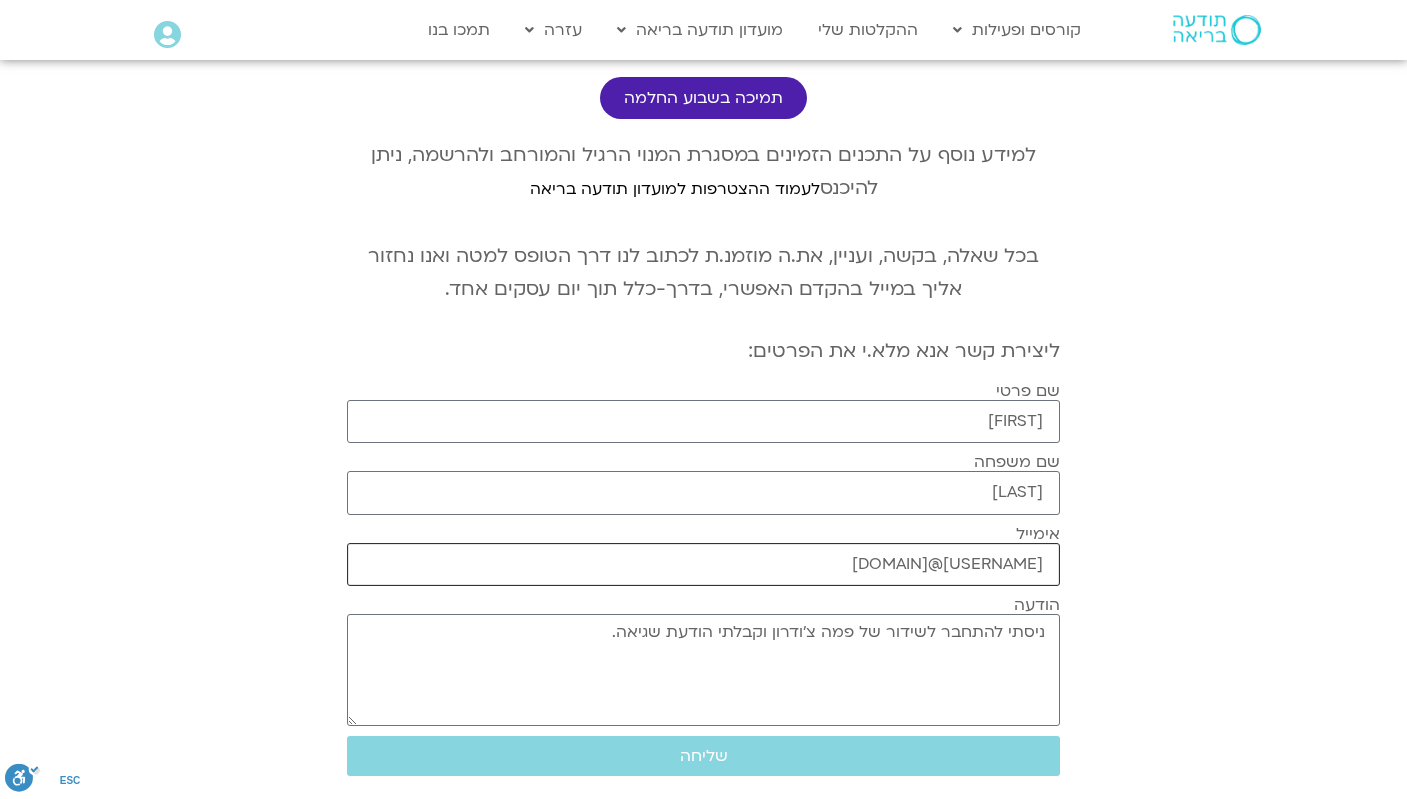 type on "gladysosias@gmail.com" 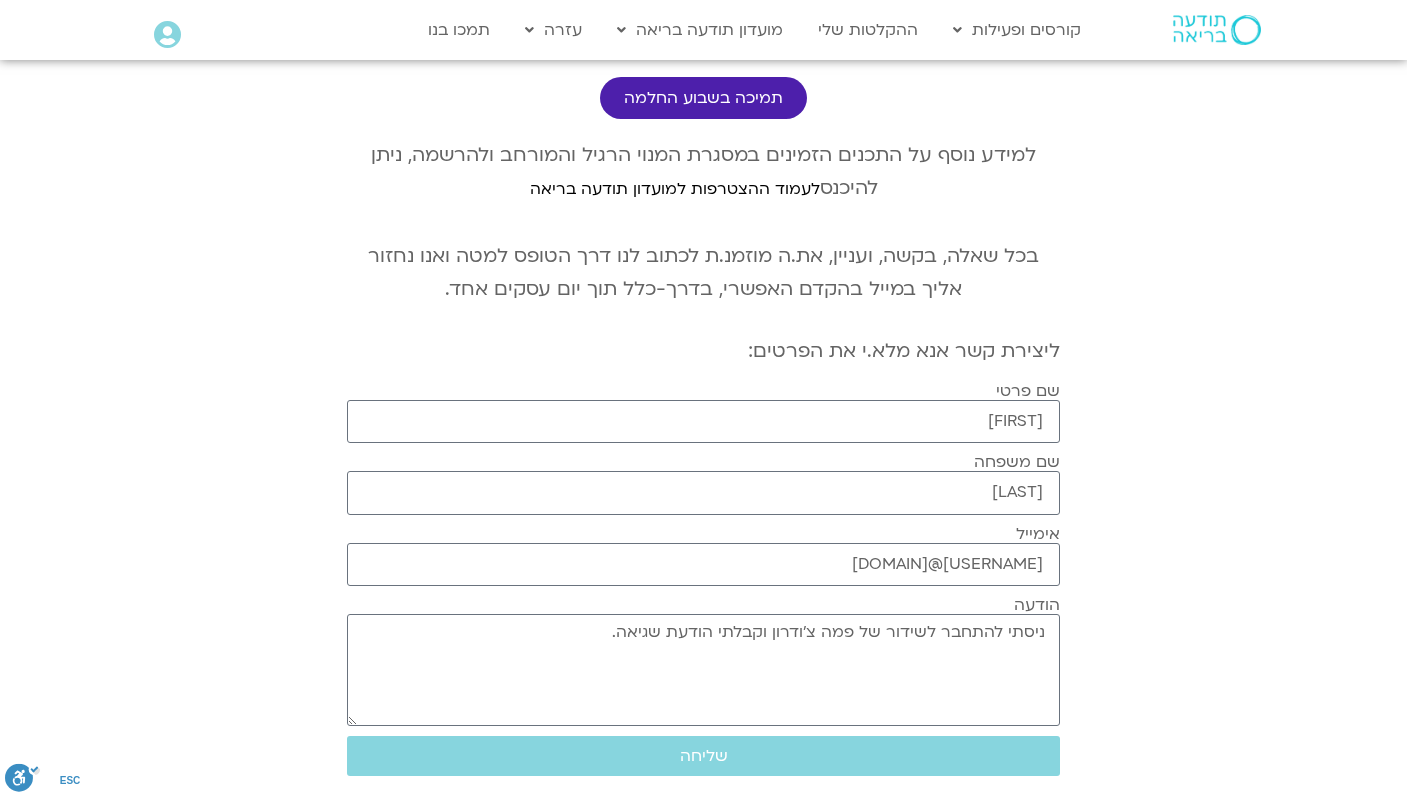 click on "נראה שאין לך כרגע גישה למפגש שהתעניינת בו
במידה ותרצו להצטרף למפגשי המועדון של שבוע ההחלמה  יש לתמוך ב95 ש״ח ומעלה
תמיכה בשבוע החלמה
למידע נוסף על התכנים הזמינים במסגרת המנוי הרגיל והמורחב ולהרשמה, ניתן להיכנס  לעמוד ההצטרפות למועדון תודעה בריאה
בכל שאלה, בקשה, ועניין, את.ה מוזמנ.ת לכתוב לנו דרך הטופס למטה ואנו נחזור אליך במייל בהקדם האפשרי, בדרך-כלל תוך יום עסקים אחד.
ליצירת קשר אנא מלא.י את הפרטים:" at bounding box center (703, 351) 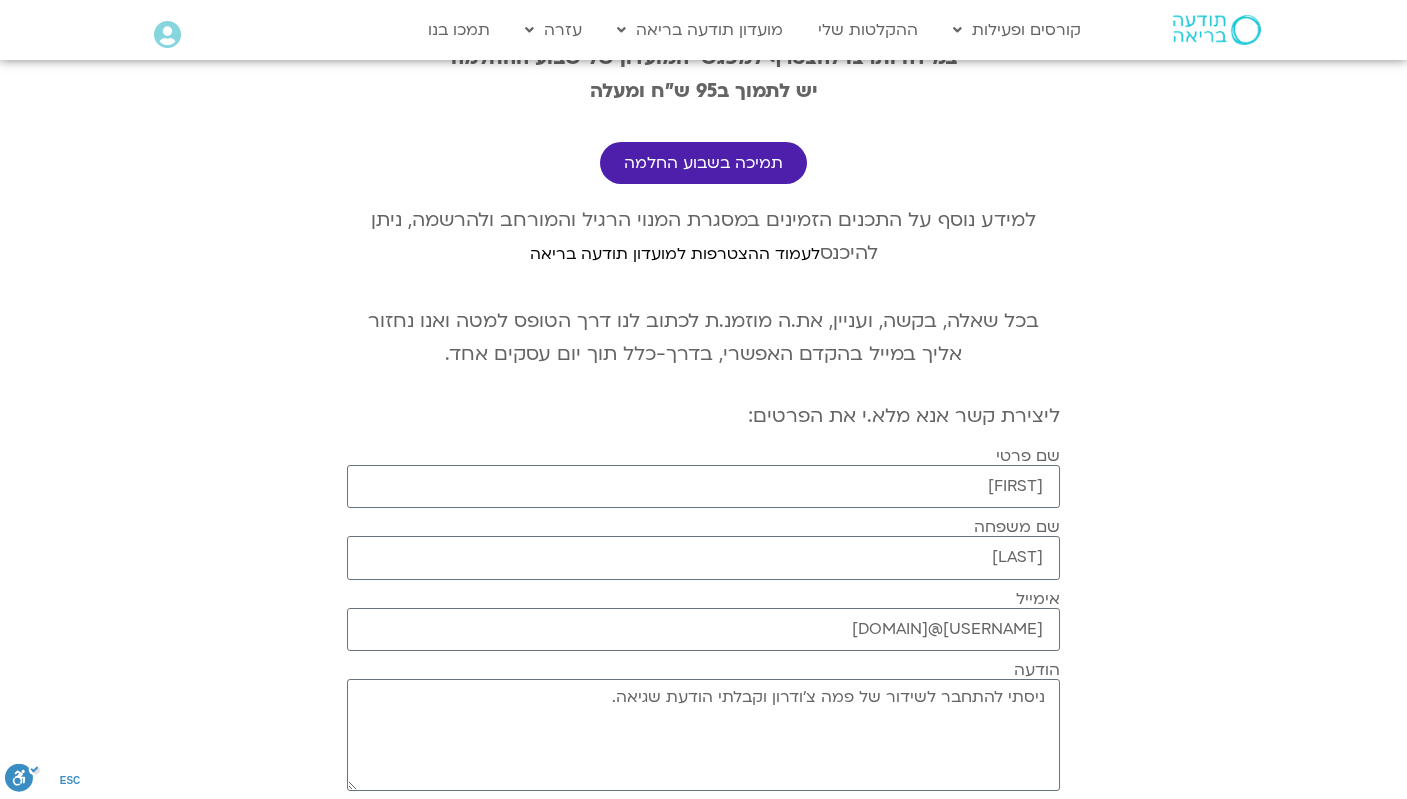 scroll, scrollTop: 0, scrollLeft: 0, axis: both 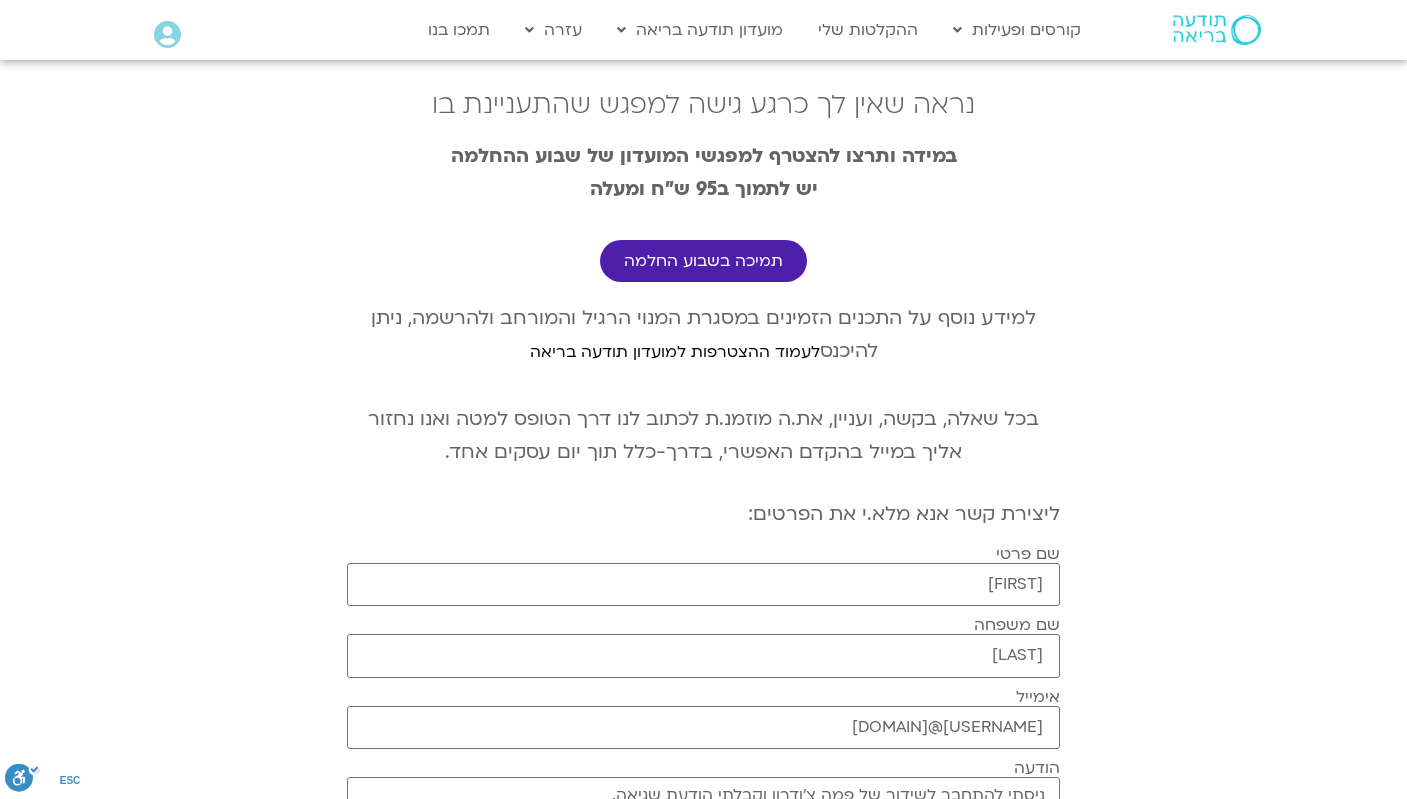 click at bounding box center [167, 35] 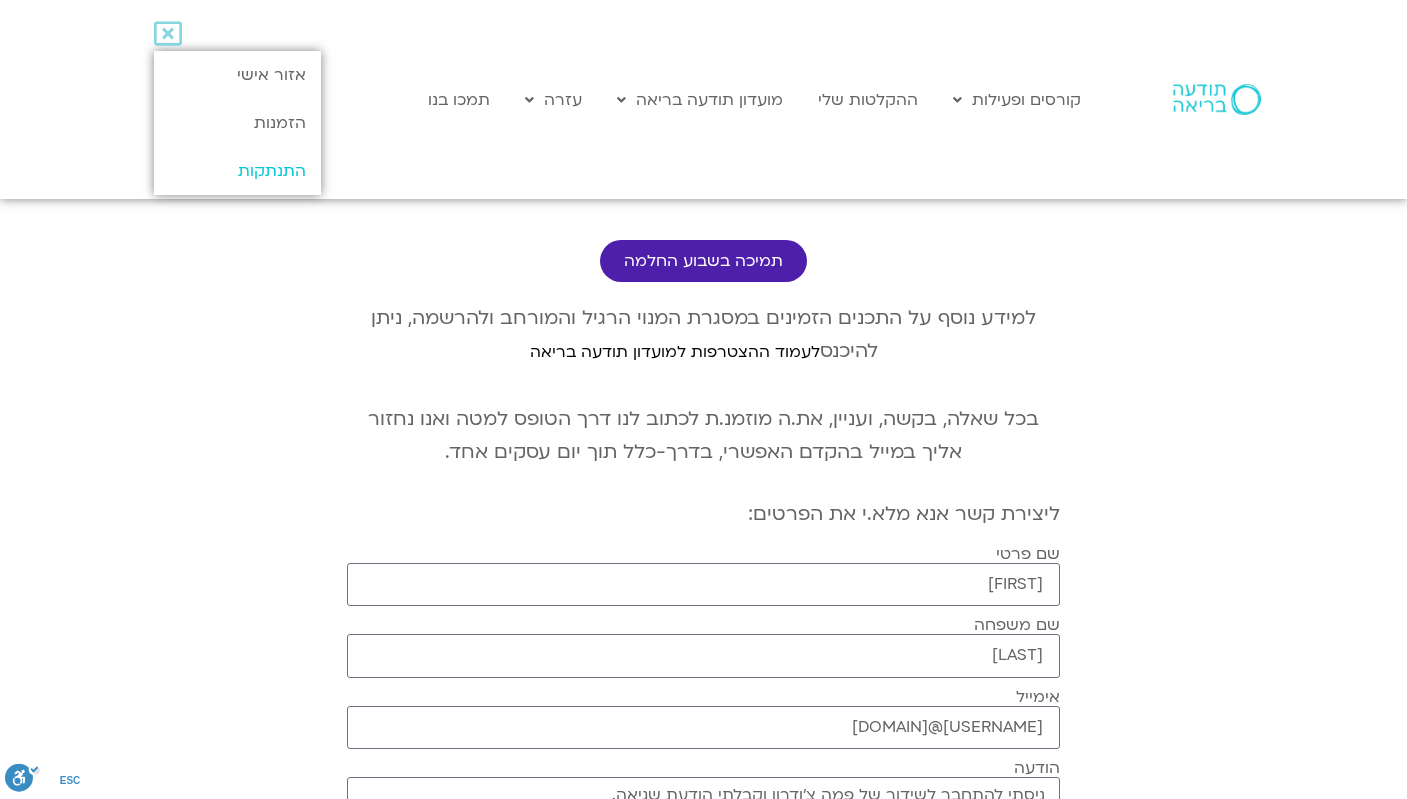 click on "התנתקות" at bounding box center (237, 171) 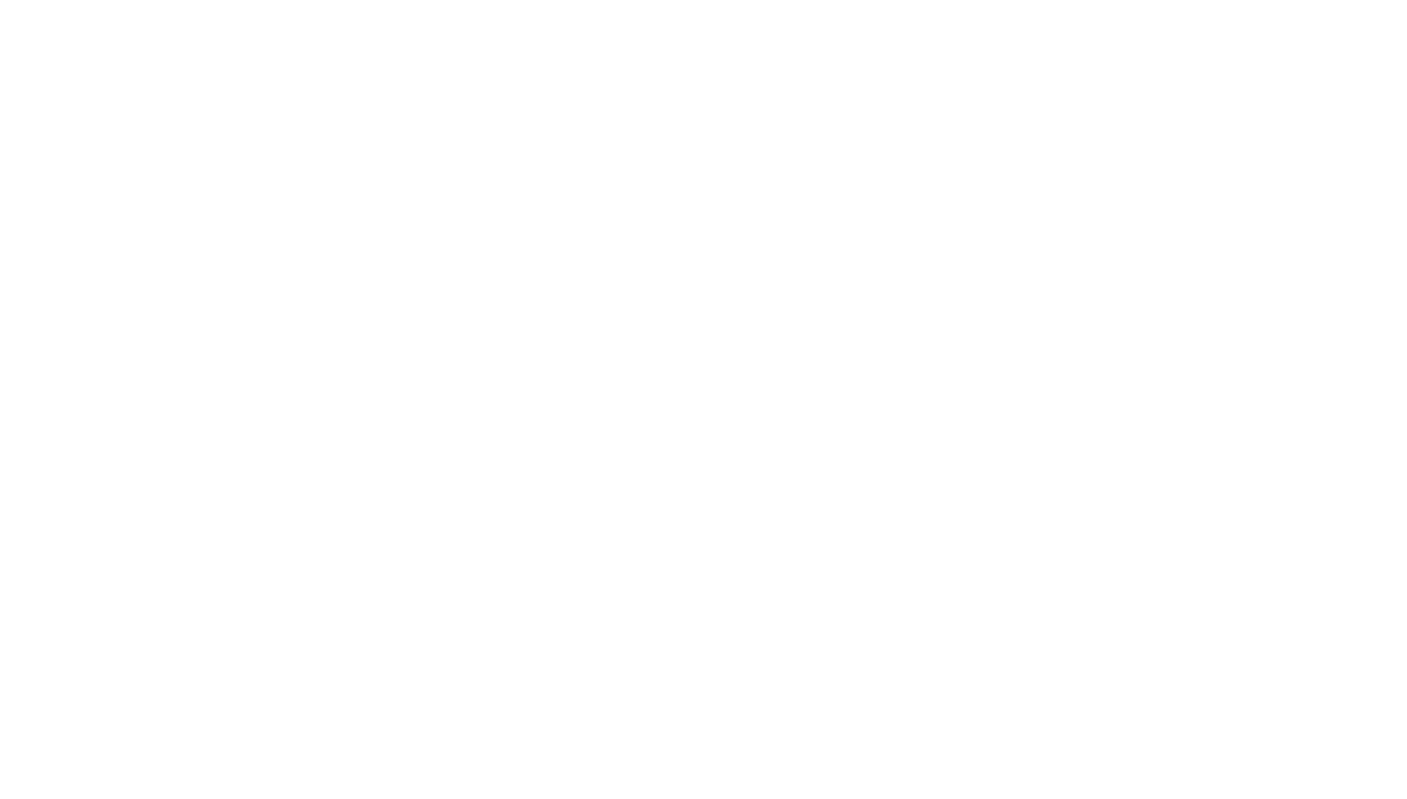 scroll, scrollTop: 0, scrollLeft: 0, axis: both 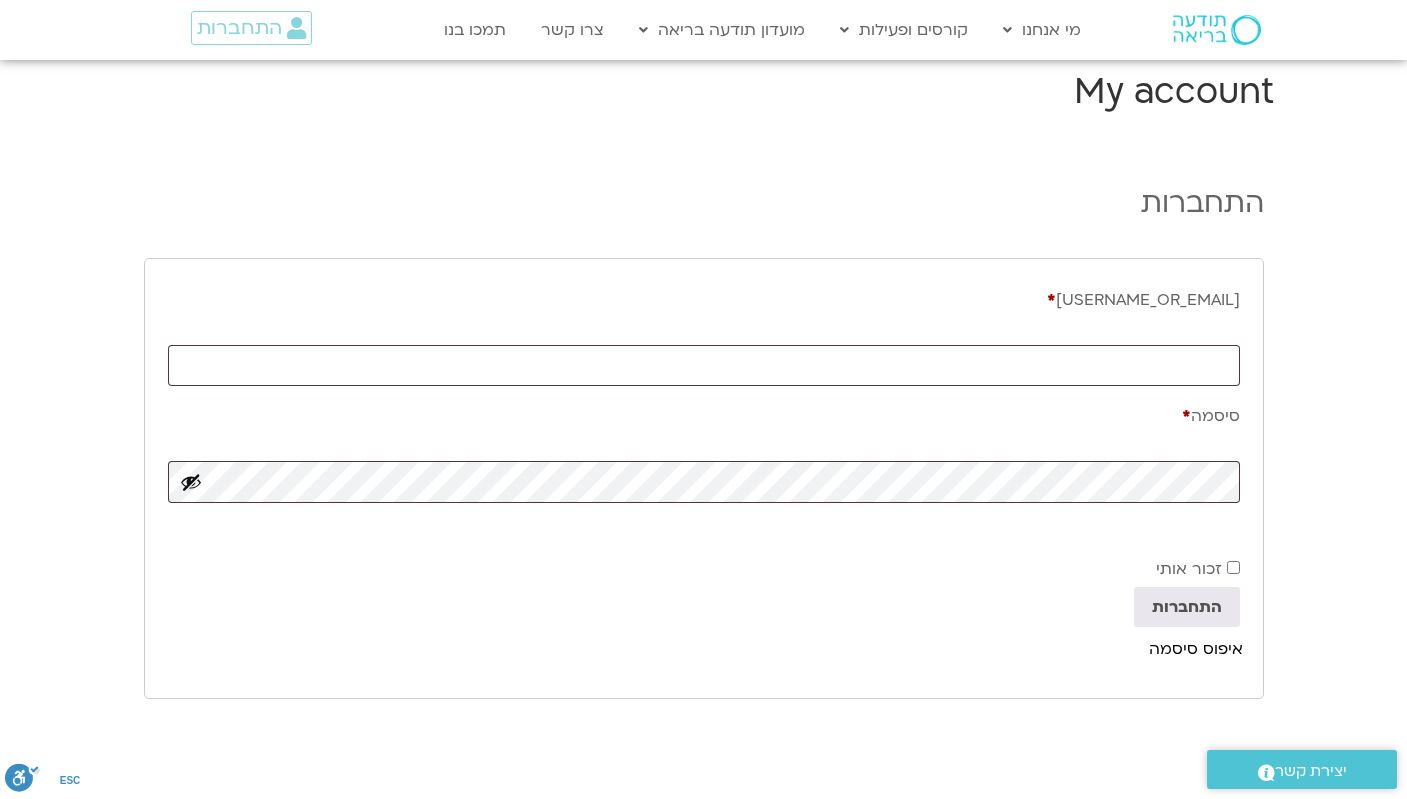 click on "My account
התחברות
שם משתמש או כתובת אימייל  * חובה
סיסמה  * חובה
זכור אותי
התחברות
איפוס סיסמה" at bounding box center (703, 406) 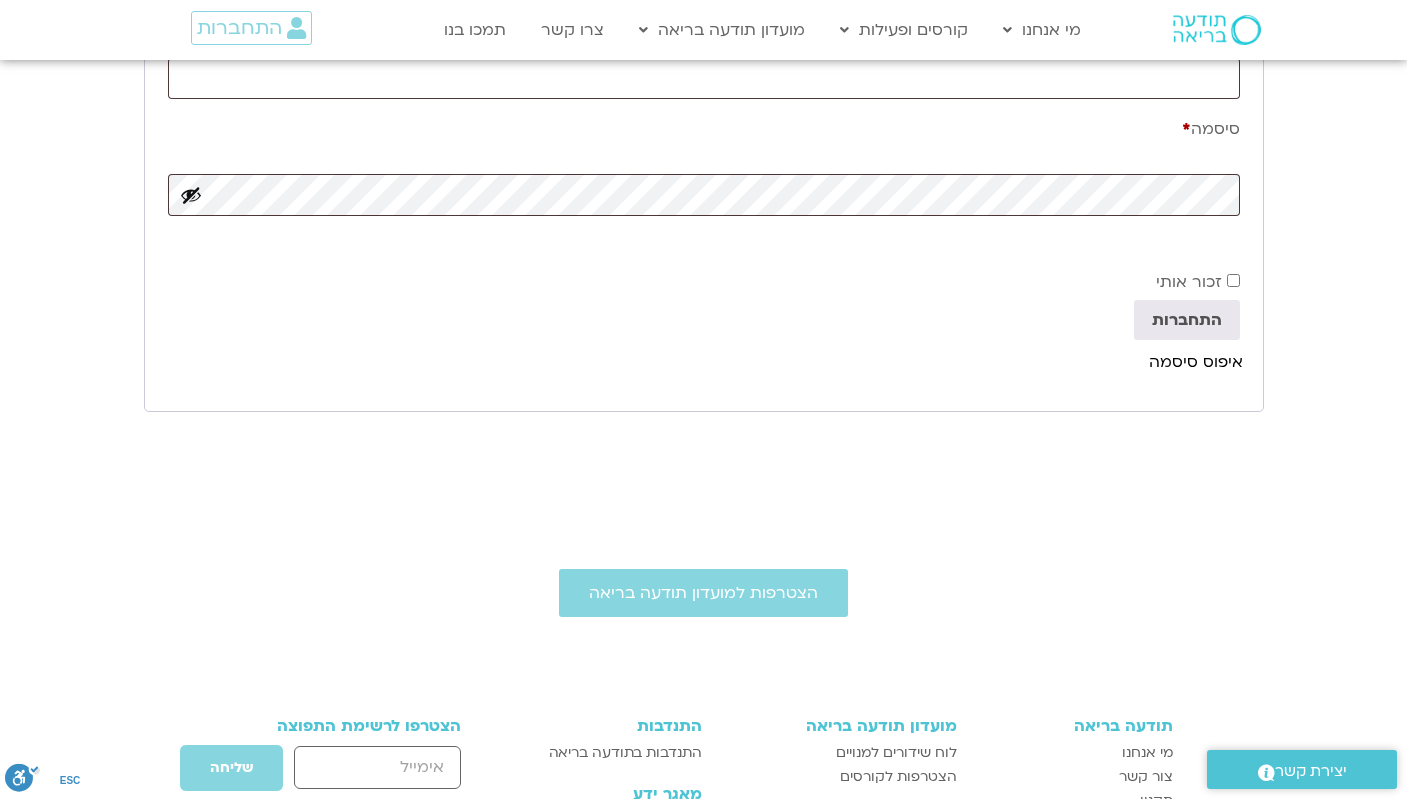 scroll, scrollTop: 0, scrollLeft: 0, axis: both 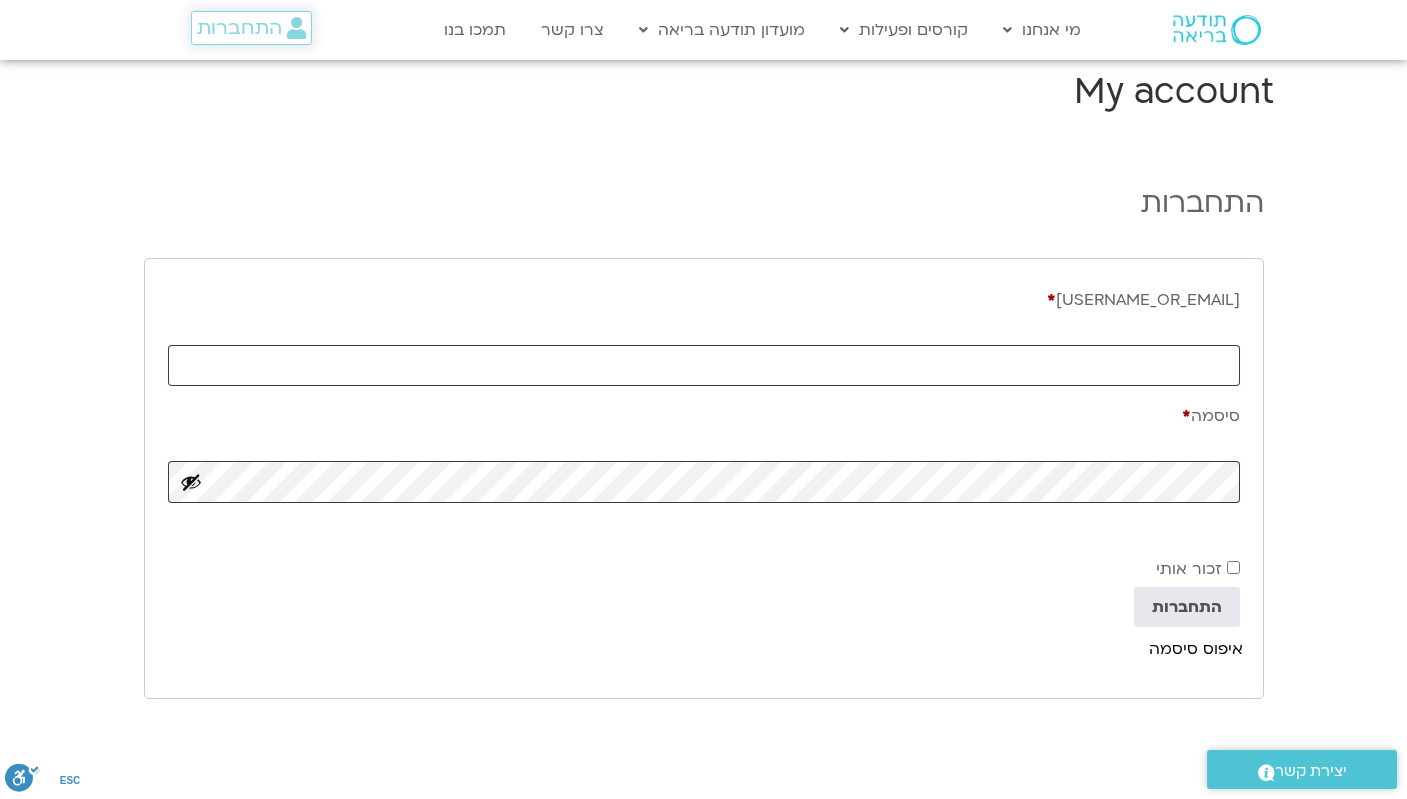 click on "התחברות" at bounding box center [239, 28] 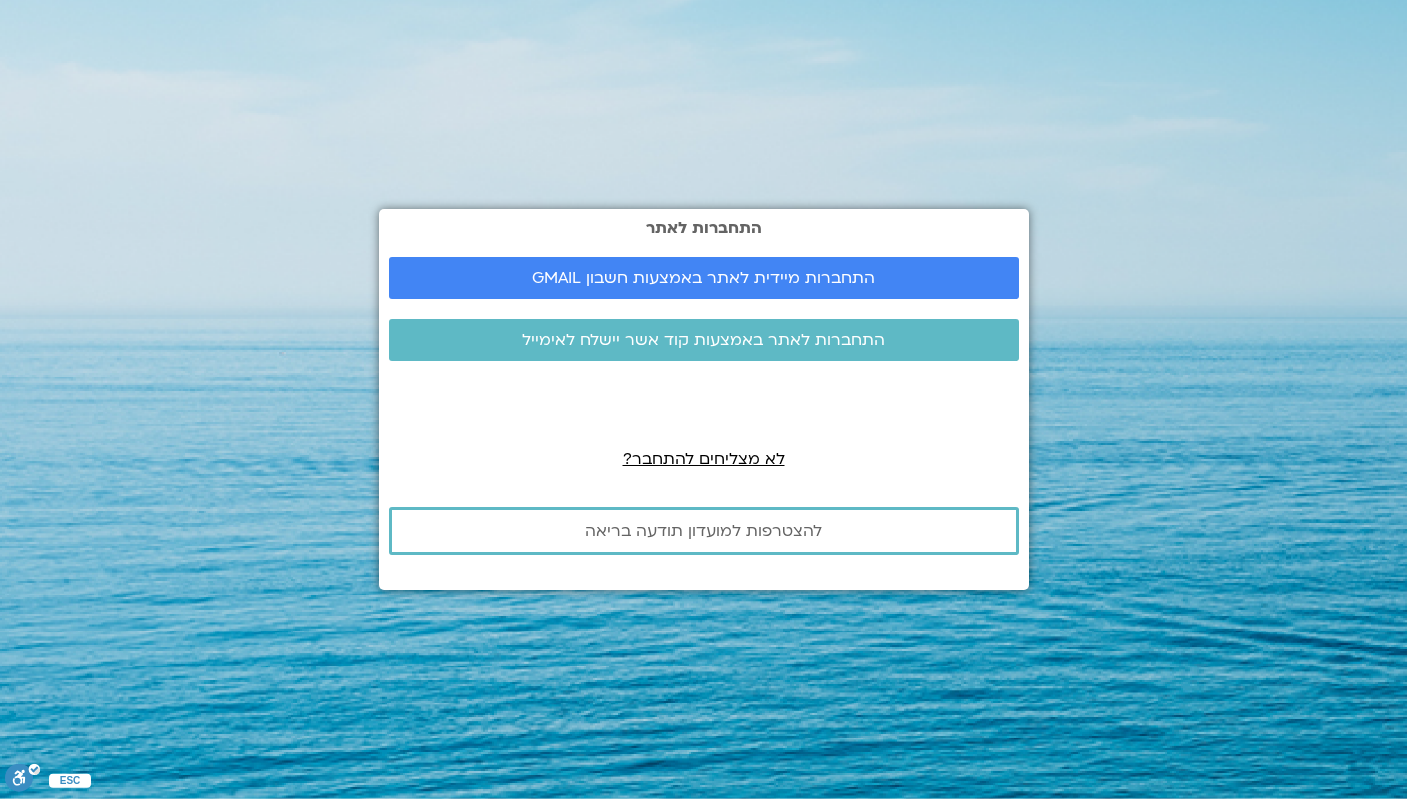scroll, scrollTop: 0, scrollLeft: 0, axis: both 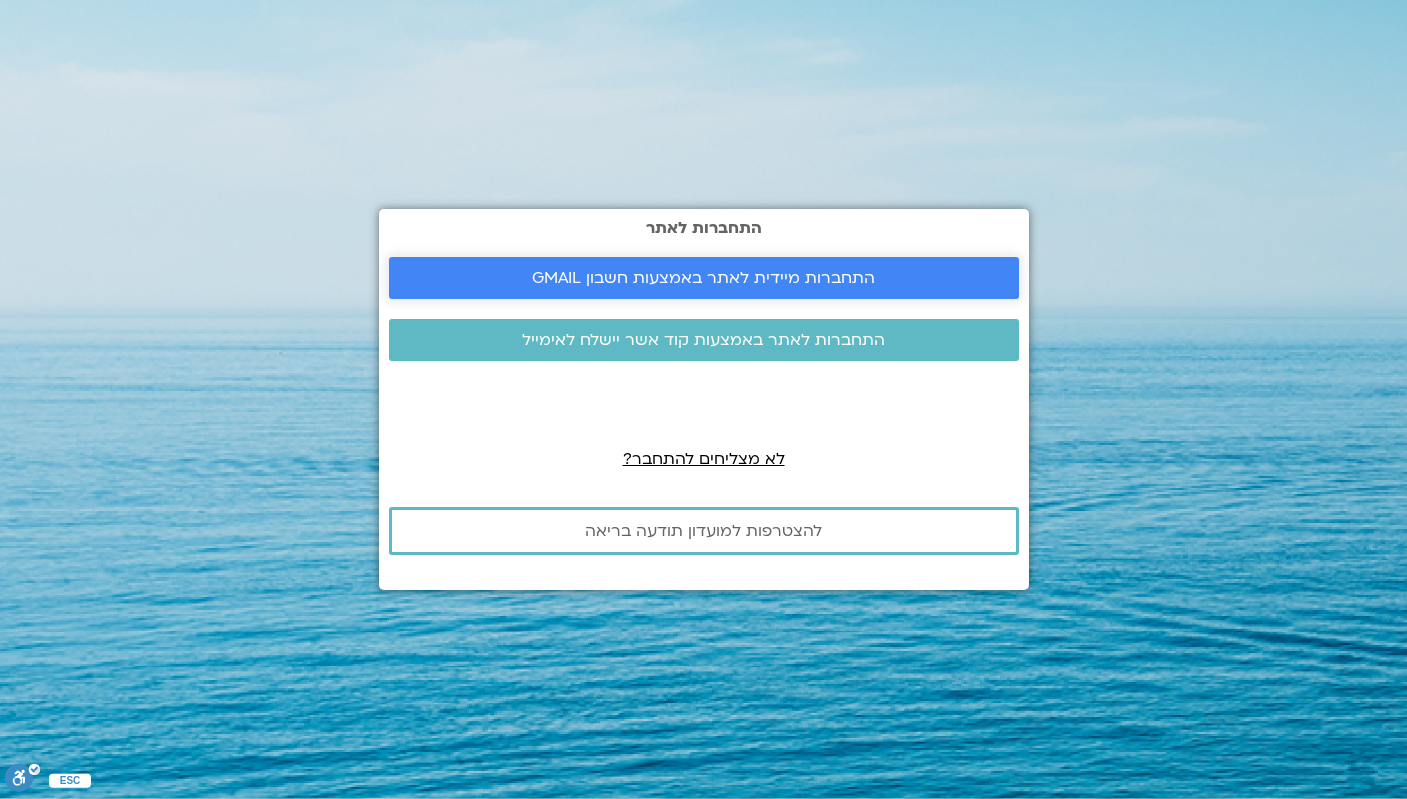 click on "התחברות מיידית לאתר באמצעות חשבון GMAIL" at bounding box center [703, 278] 